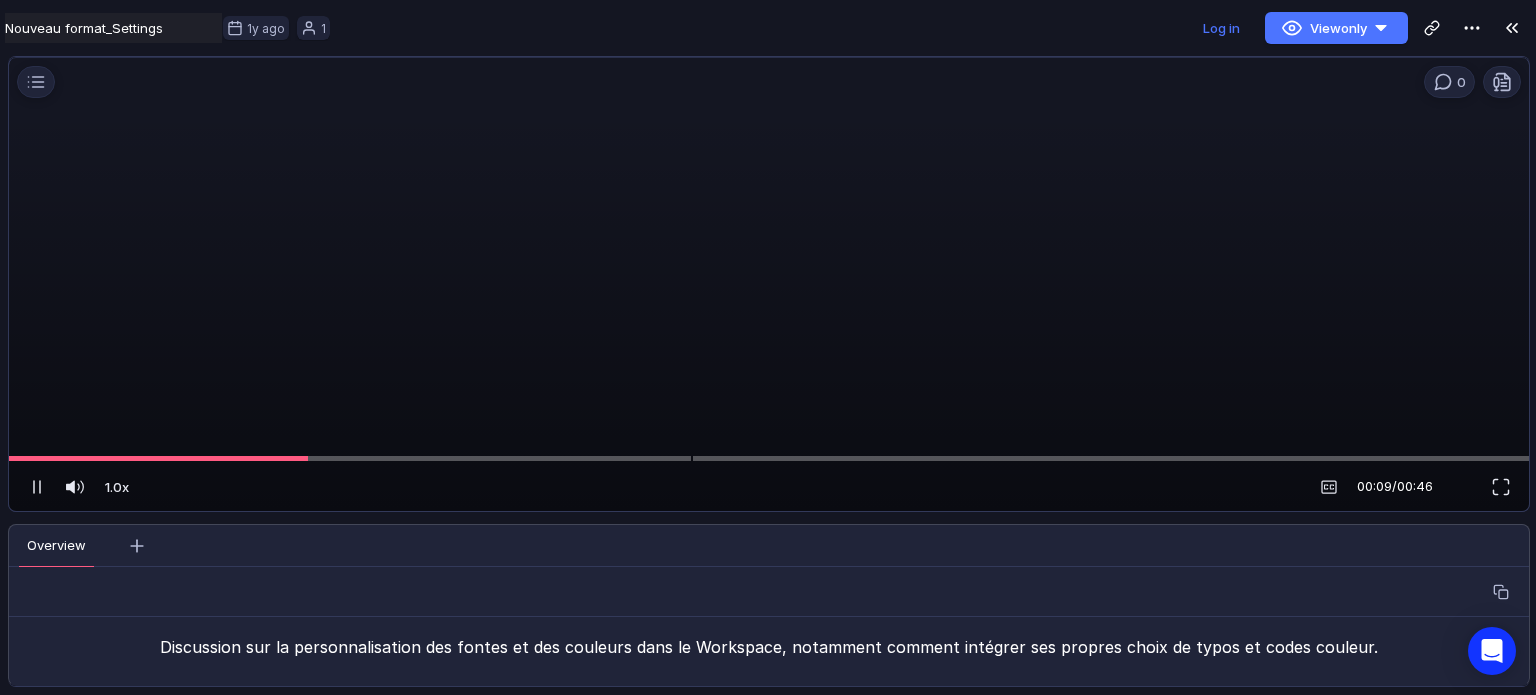 scroll, scrollTop: 0, scrollLeft: 0, axis: both 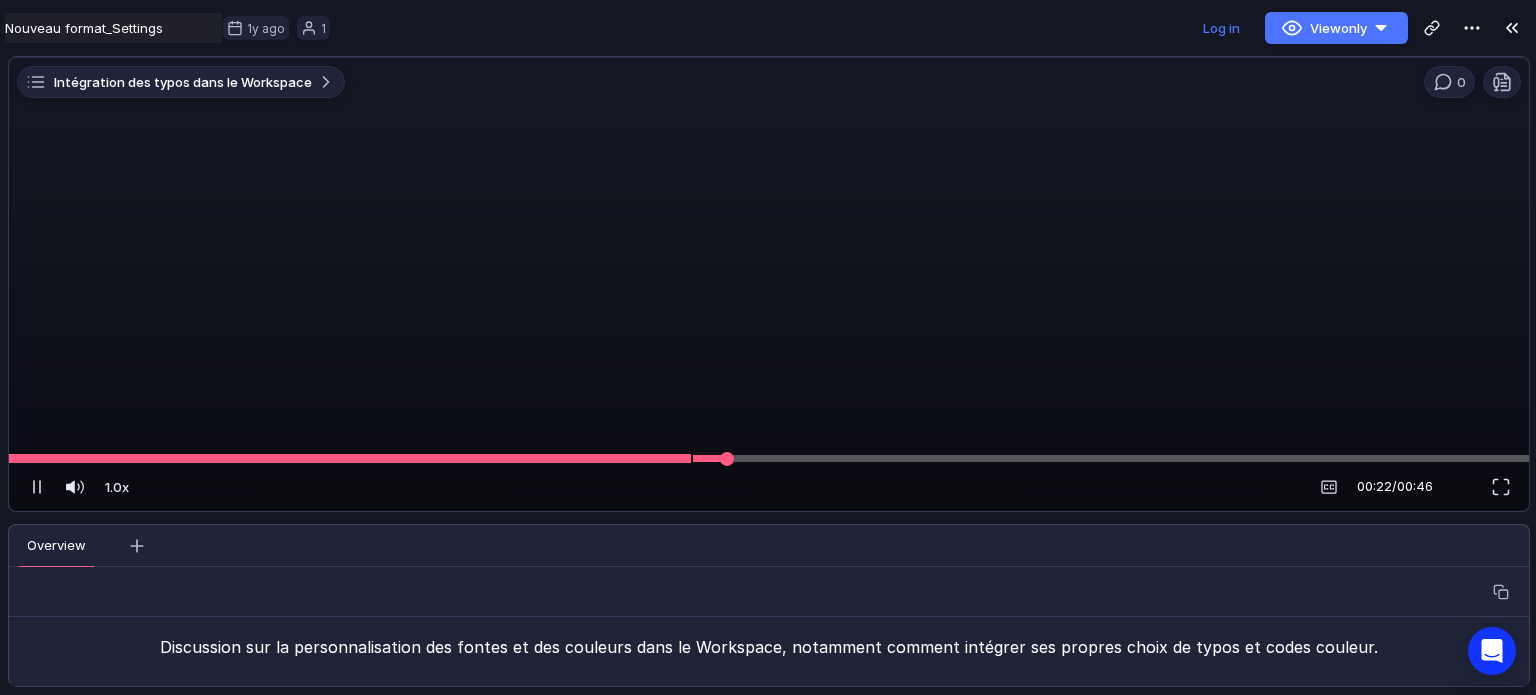 click at bounding box center (769, 458) 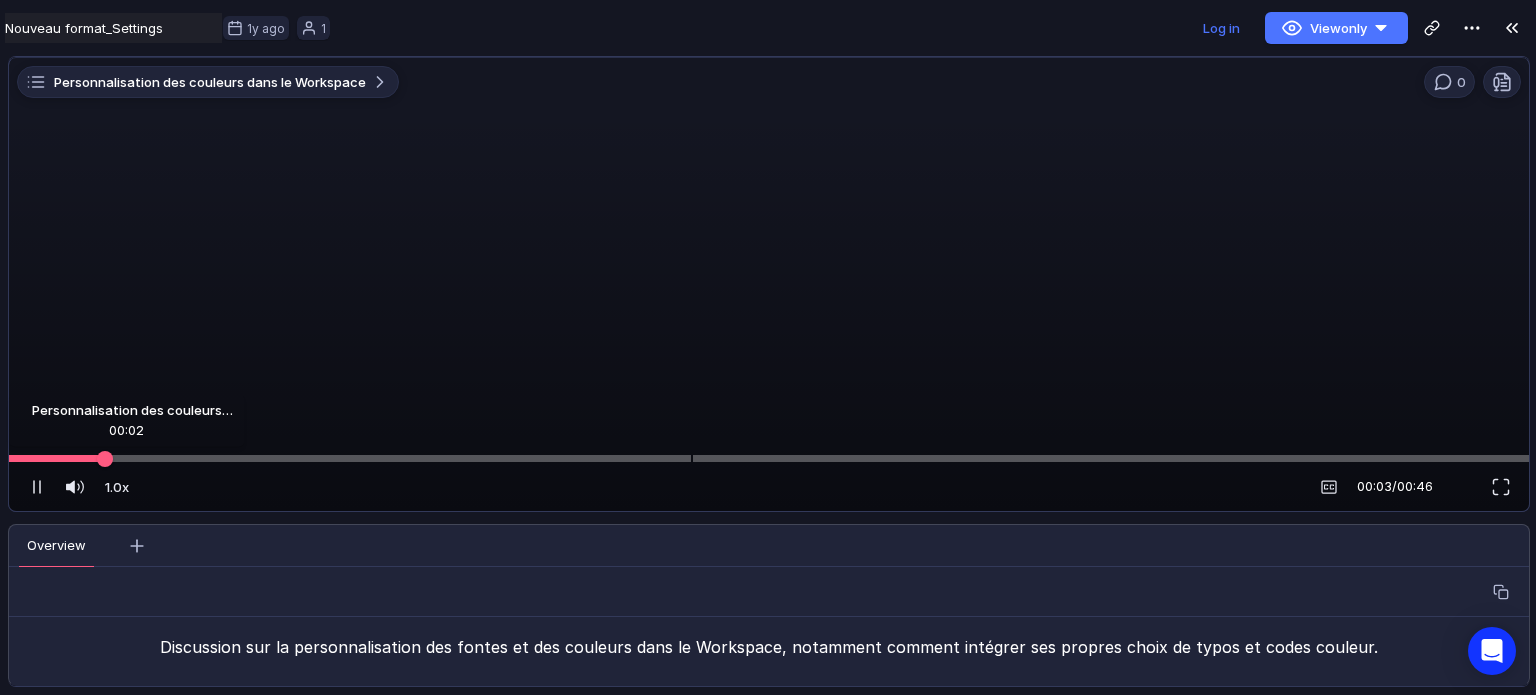 click on "Personnalisation des couleurs dans le Workspace 0 Loading... 1.0x 1.0x 00:03  /  00:46 Overview Insights Transcript Coaching Chapters Magic Clips Discussion sur la personnalisation des fontes et des couleurs dans le Workspace, notamment comment intégrer ses propres choix de typos et codes couleur." at bounding box center (768, 375) 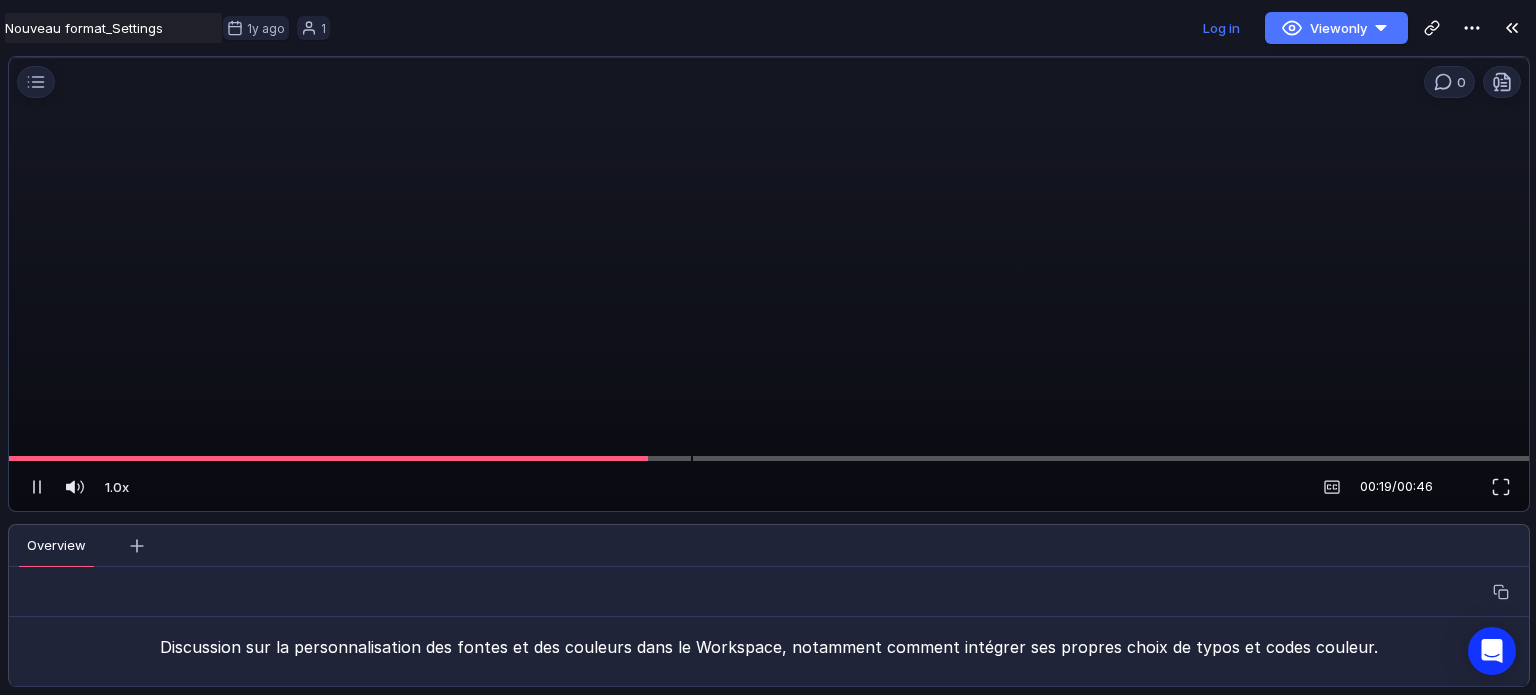 drag, startPoint x: 560, startPoint y: 257, endPoint x: 514, endPoint y: 175, distance: 94.02127 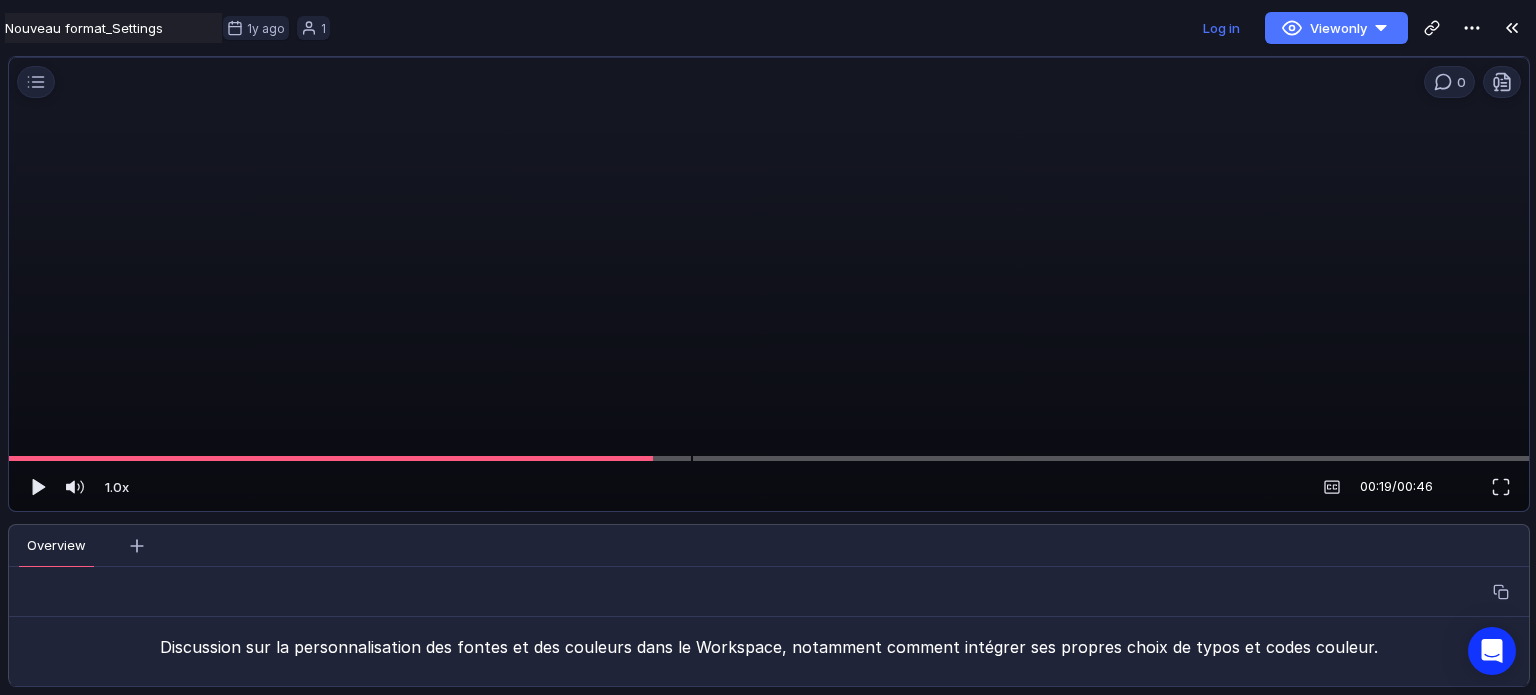 click at bounding box center (769, 291) 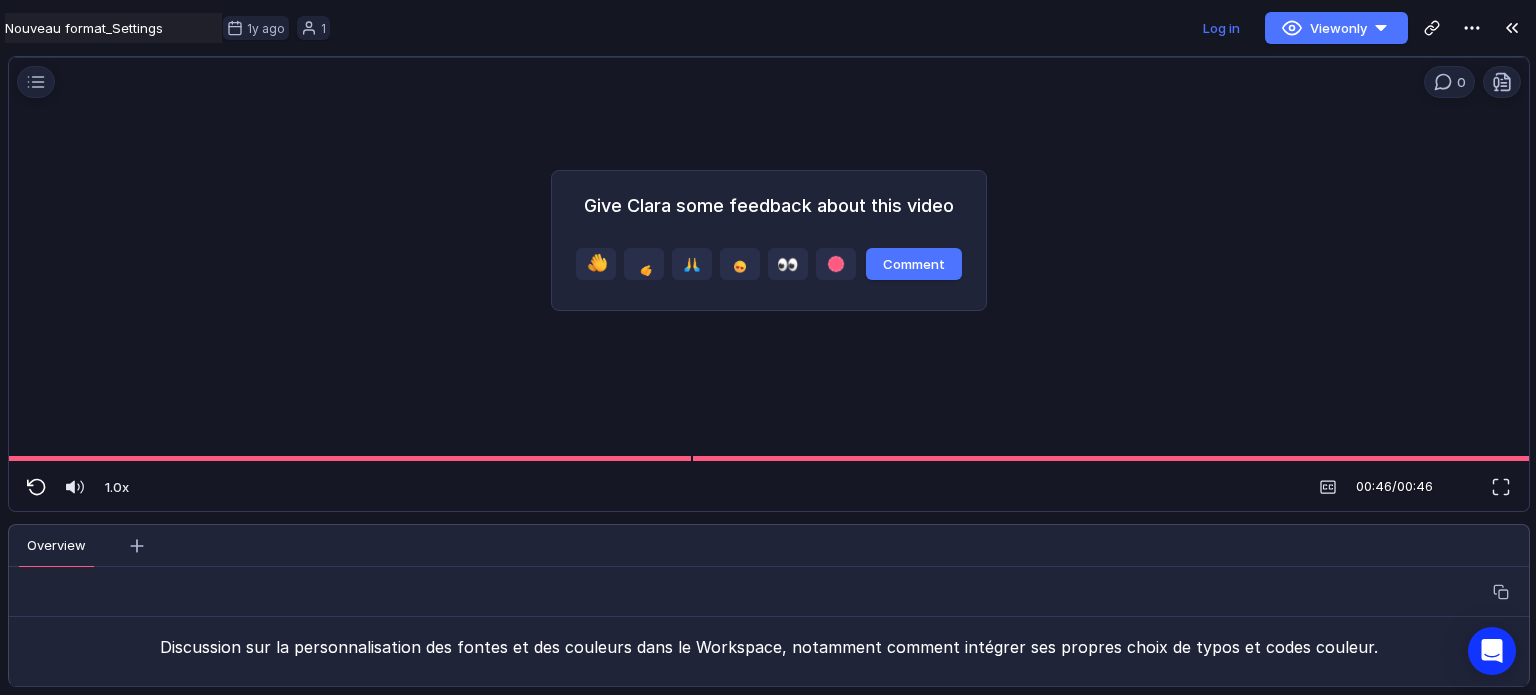 click at bounding box center (37, 487) 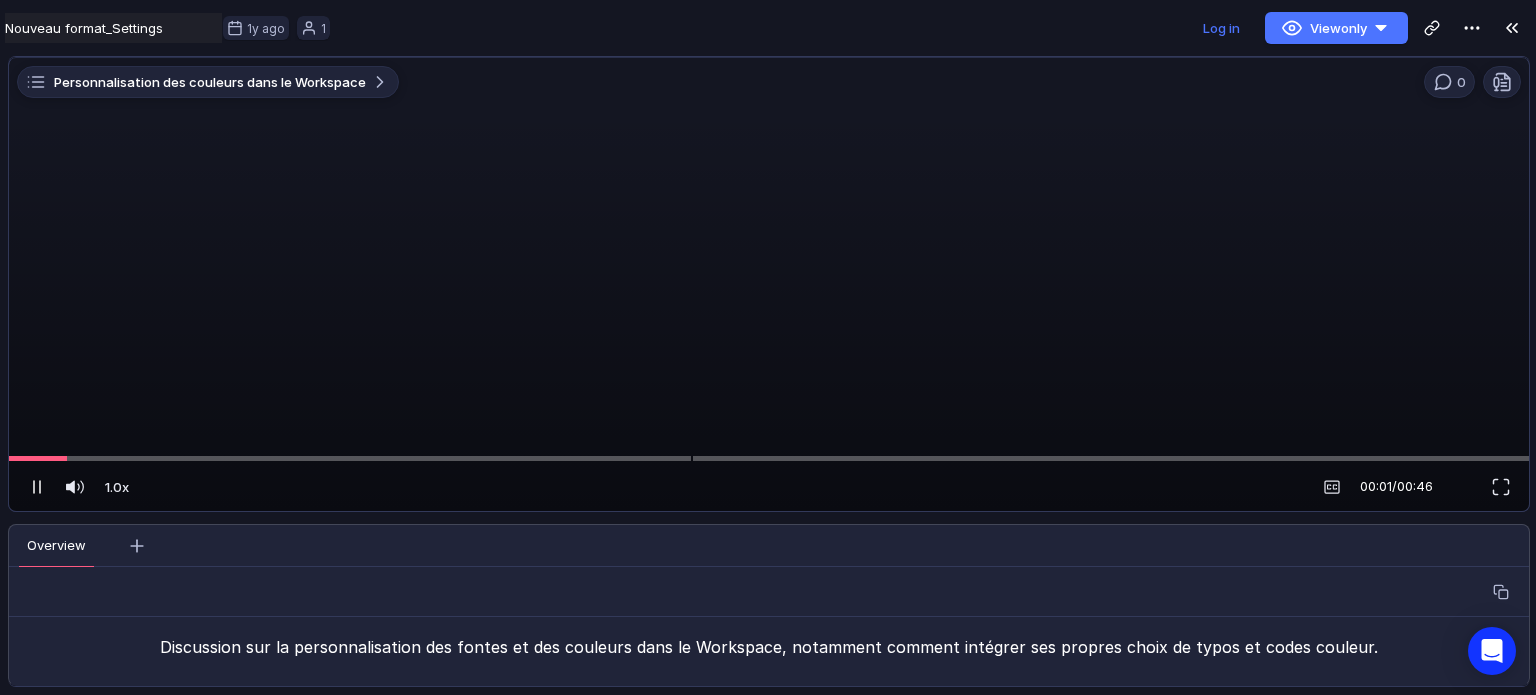 click at bounding box center (769, 291) 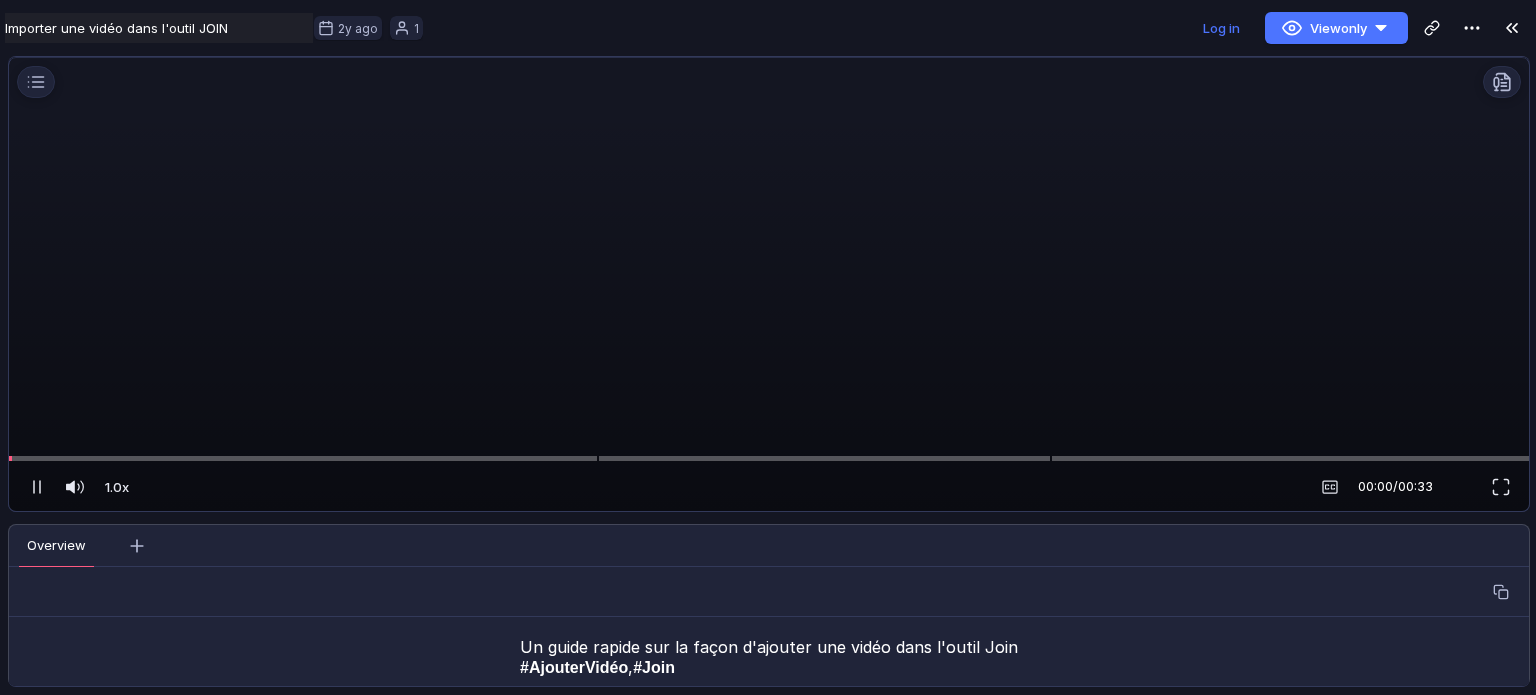 scroll, scrollTop: 0, scrollLeft: 0, axis: both 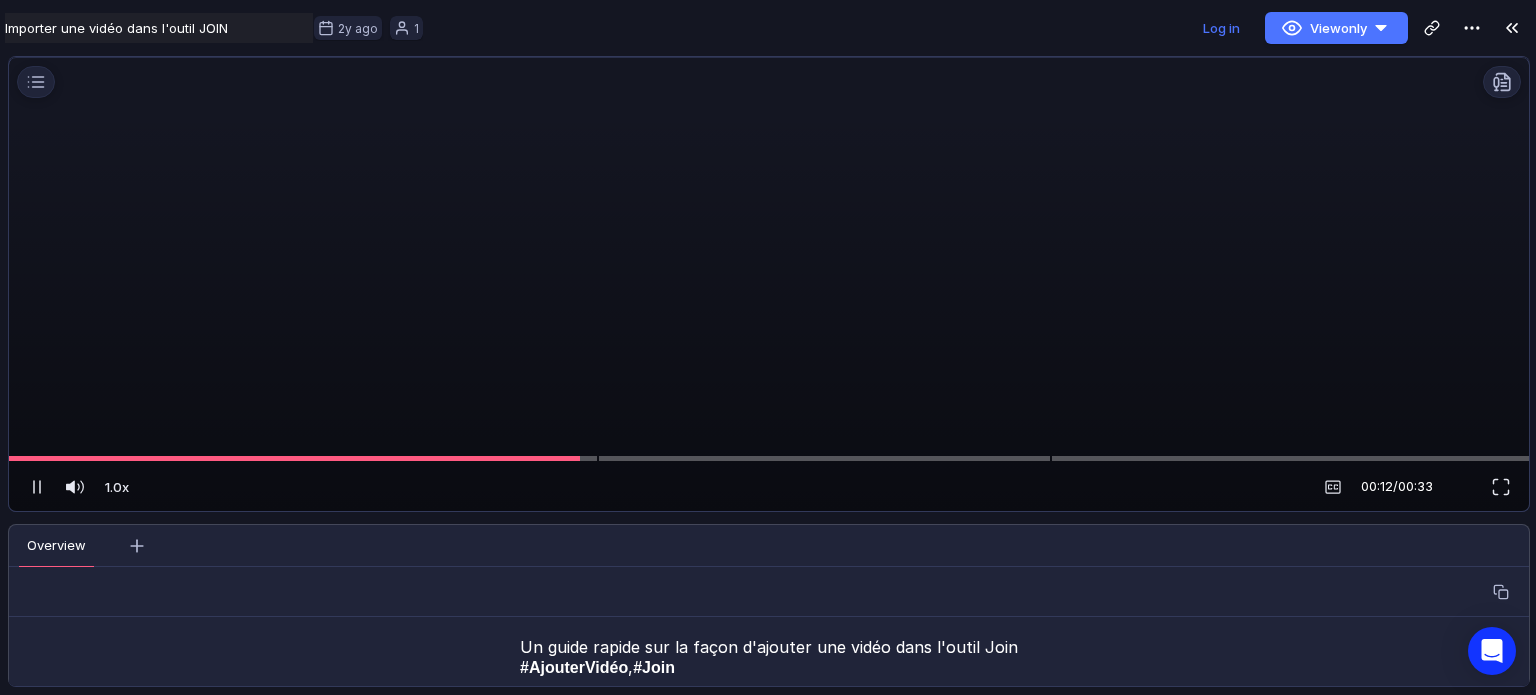 click at bounding box center (766, 291) 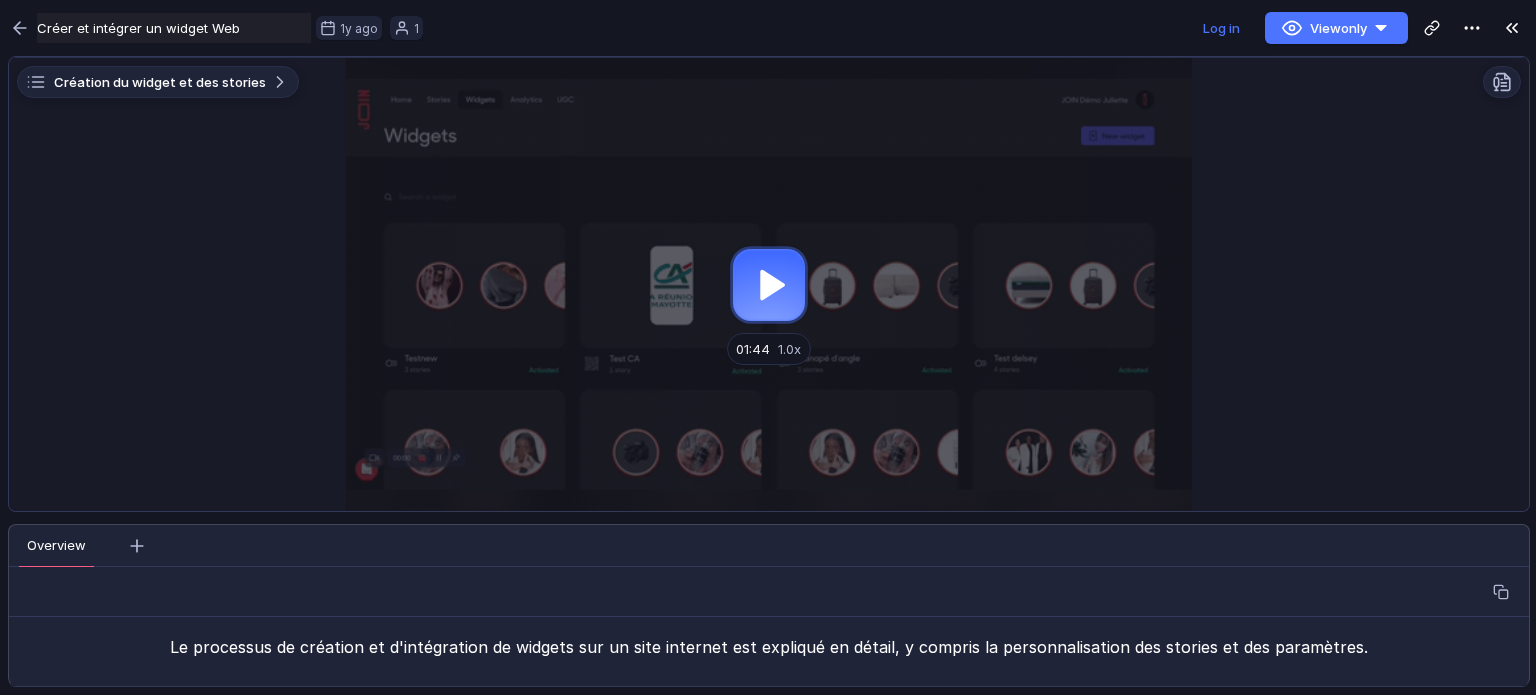 scroll, scrollTop: 0, scrollLeft: 0, axis: both 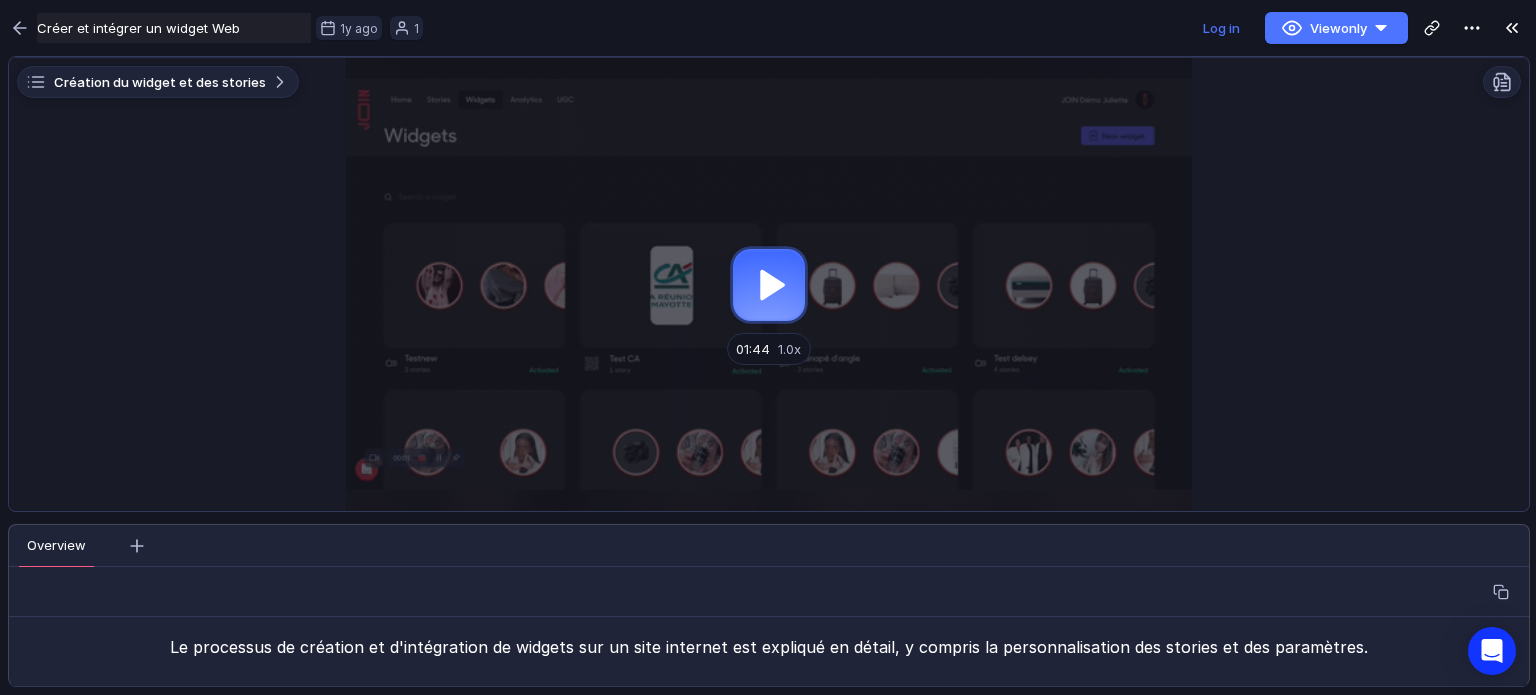 click at bounding box center (769, 284) 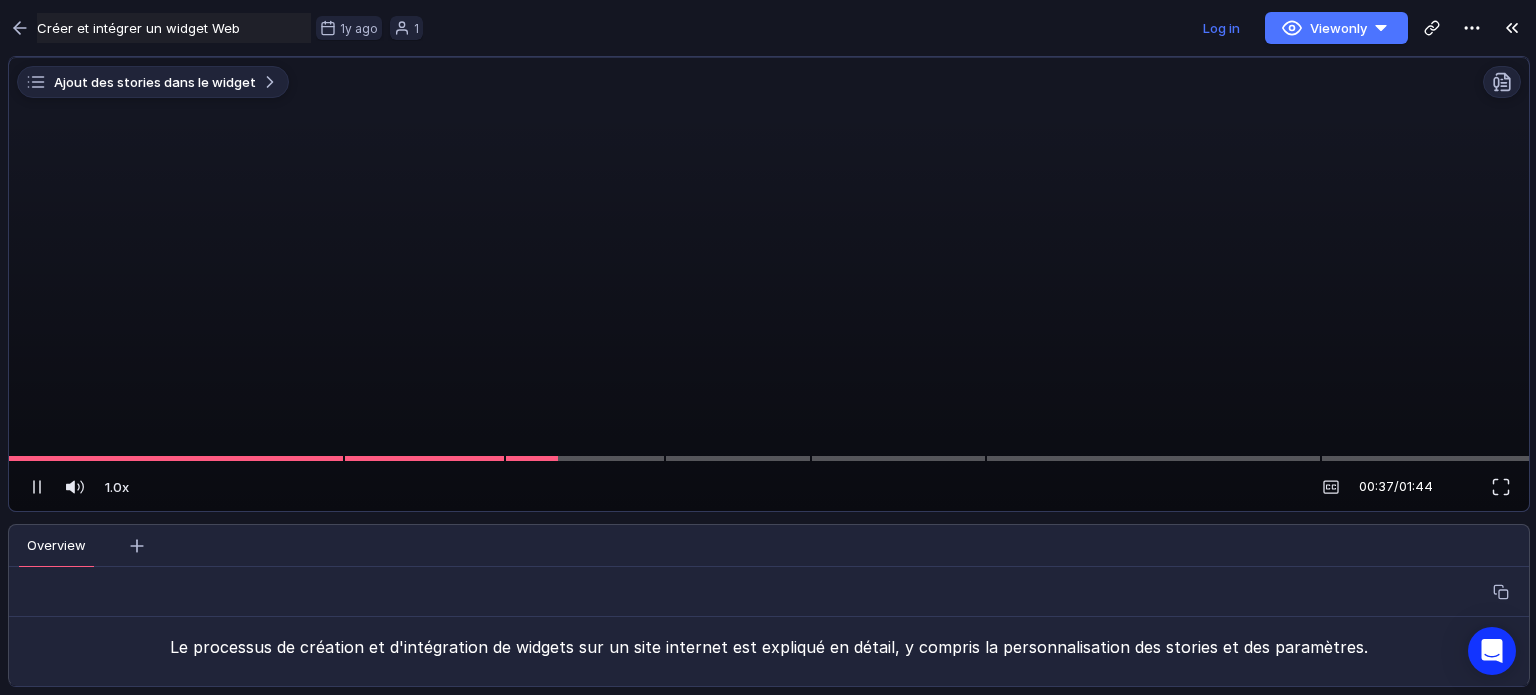 click on "Ajout des stories dans le widget Loading... 1.0x 1.0x 00:37  /  01:44" at bounding box center (769, 290) 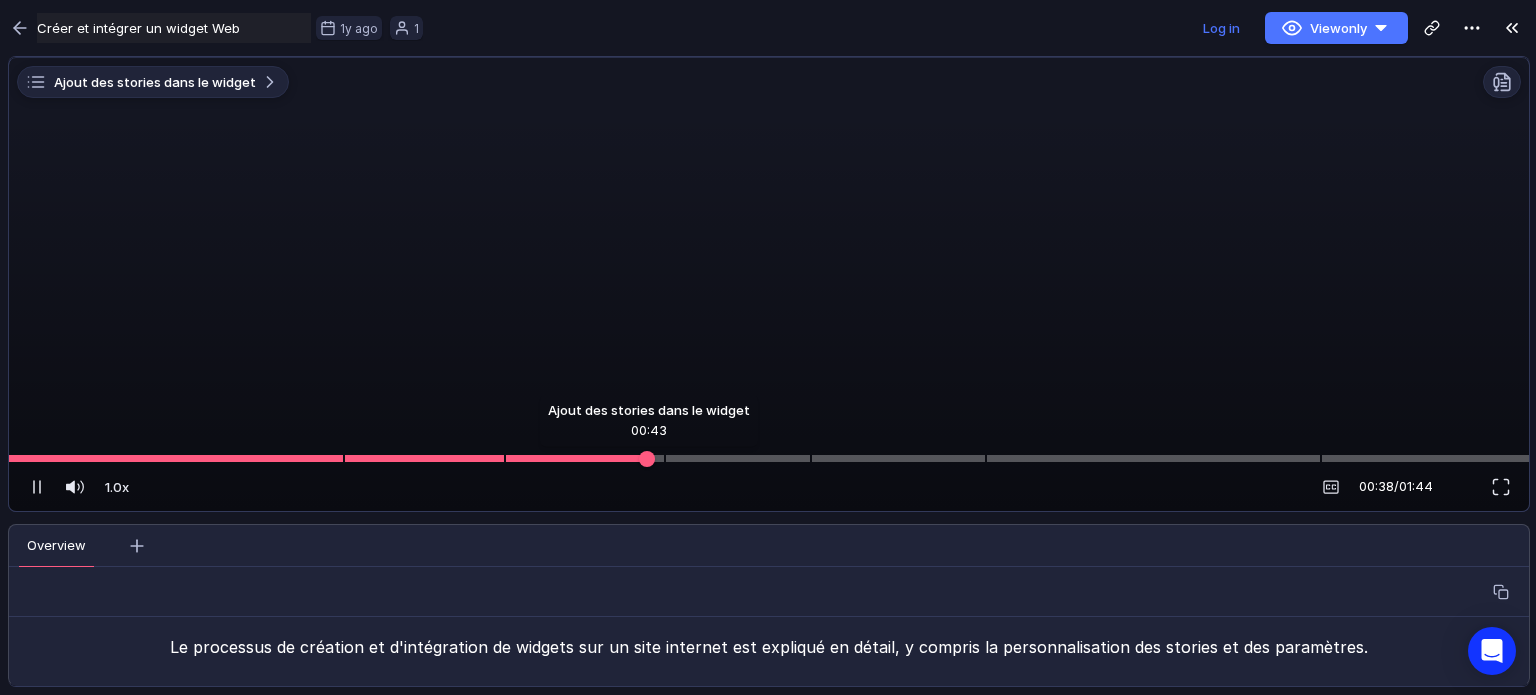 click at bounding box center [769, 458] 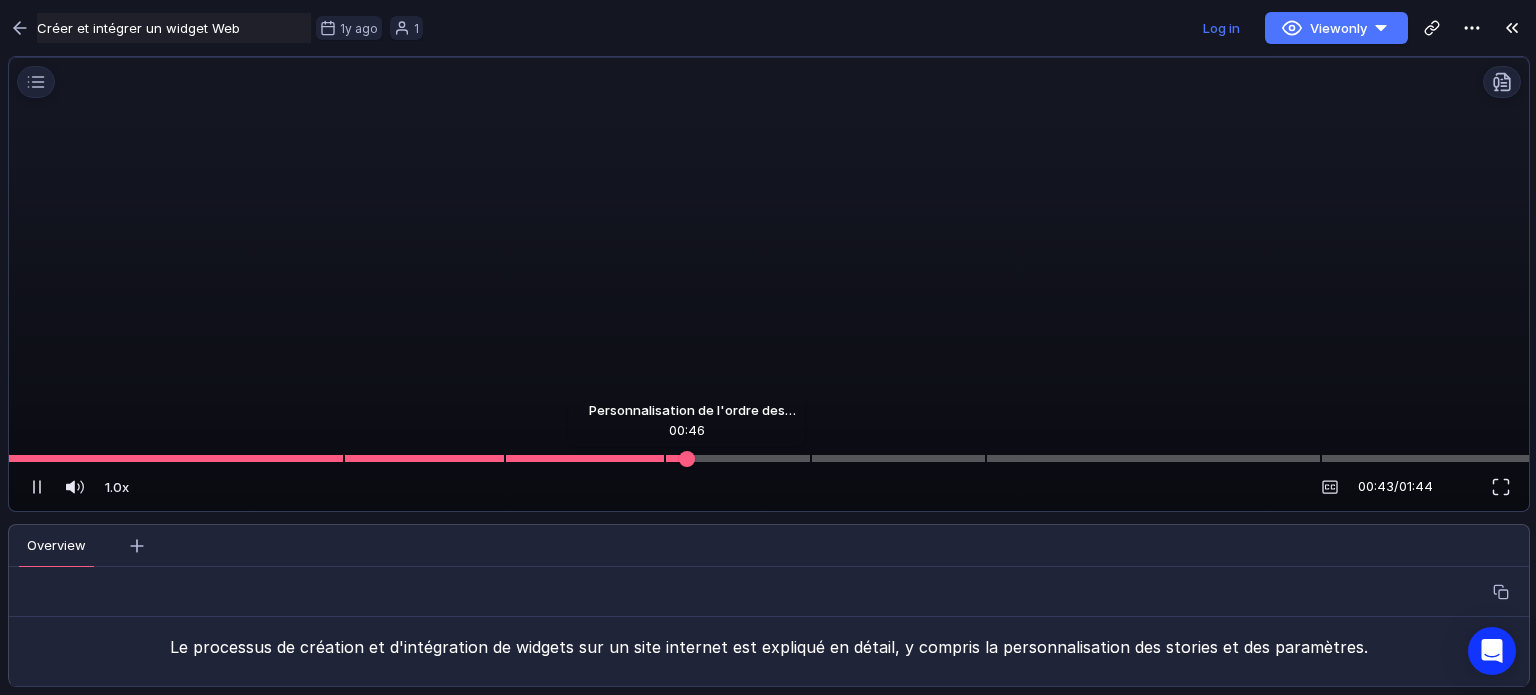 click at bounding box center [769, 458] 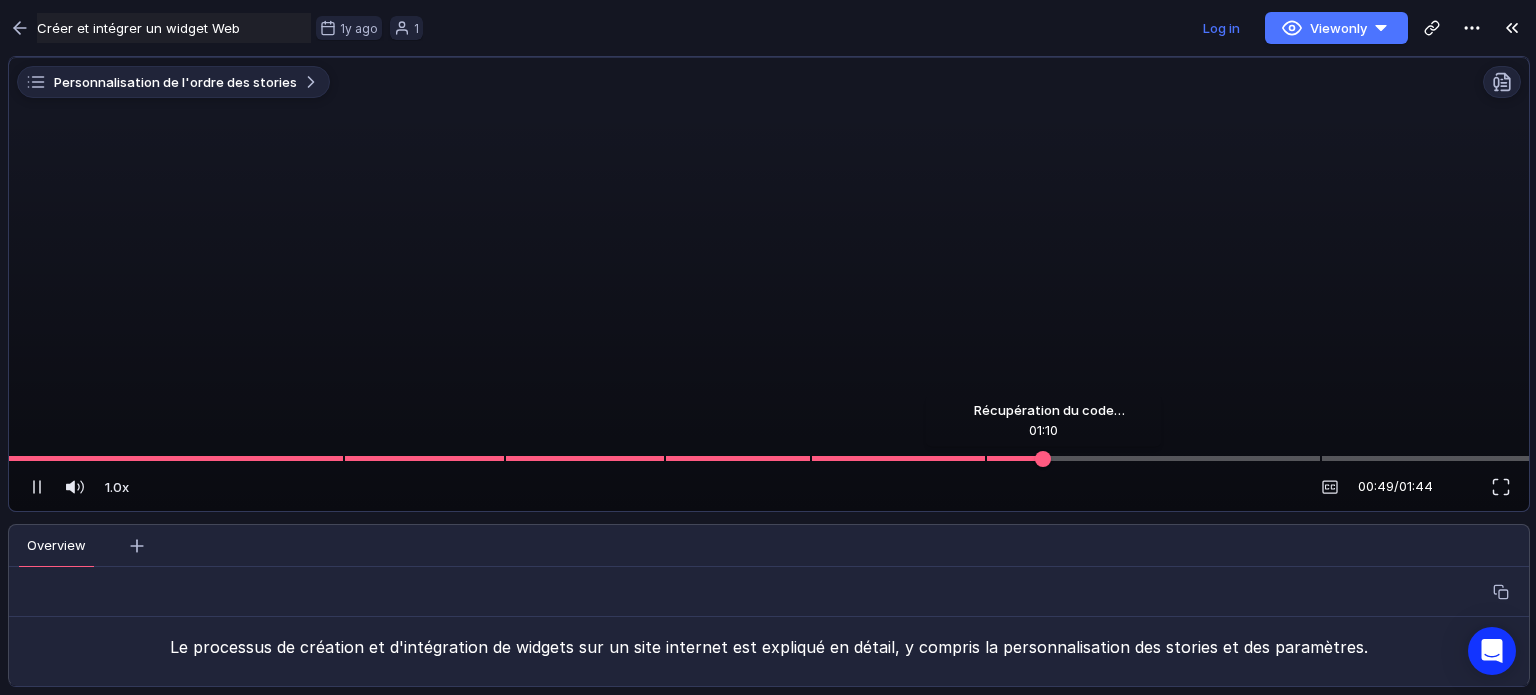 click at bounding box center [769, 458] 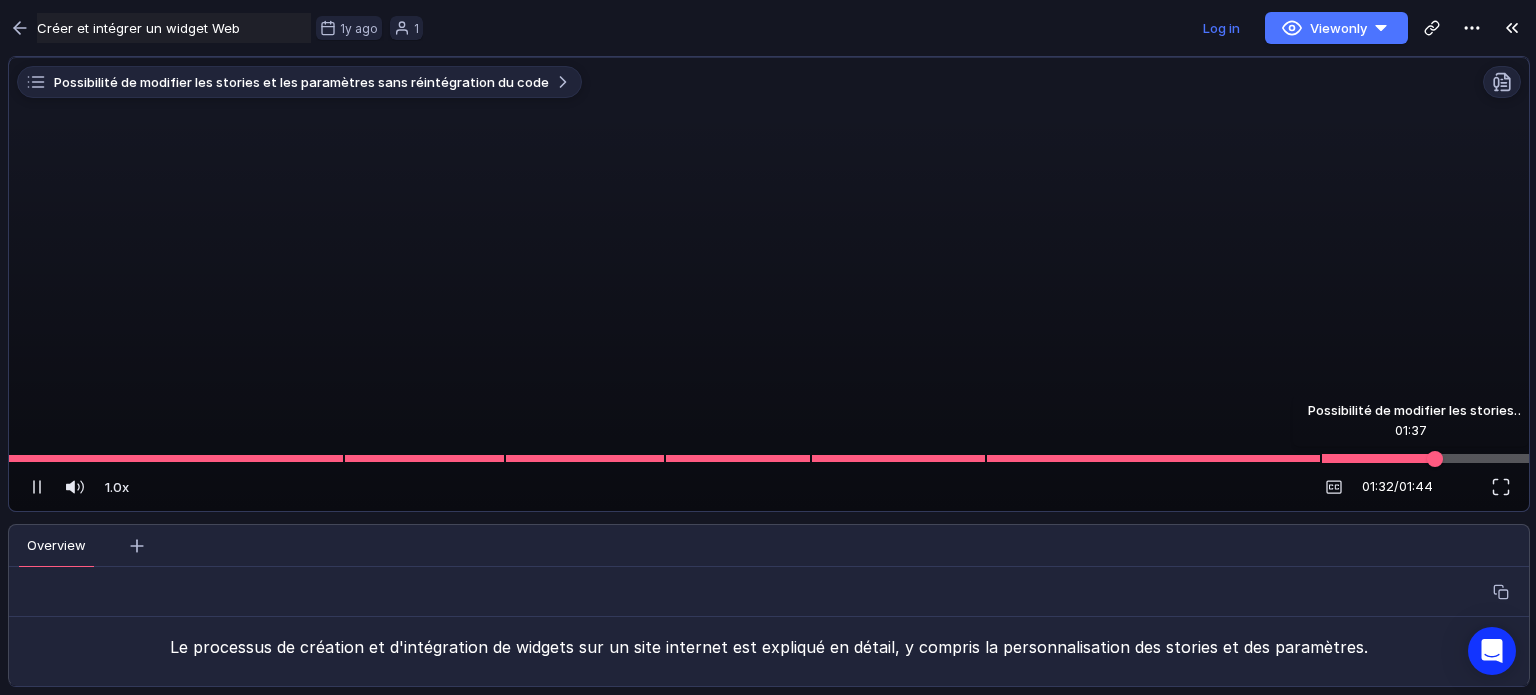 click at bounding box center [769, 458] 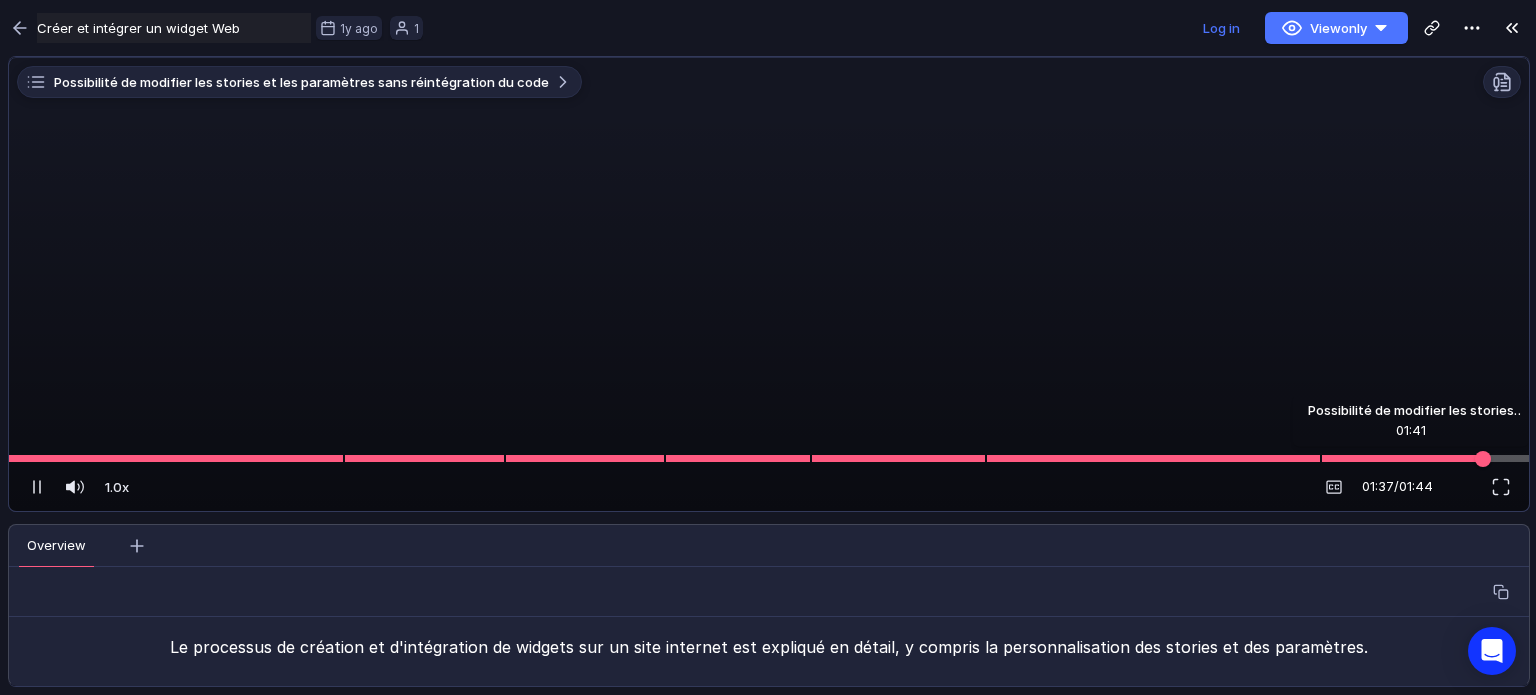 click at bounding box center [769, 458] 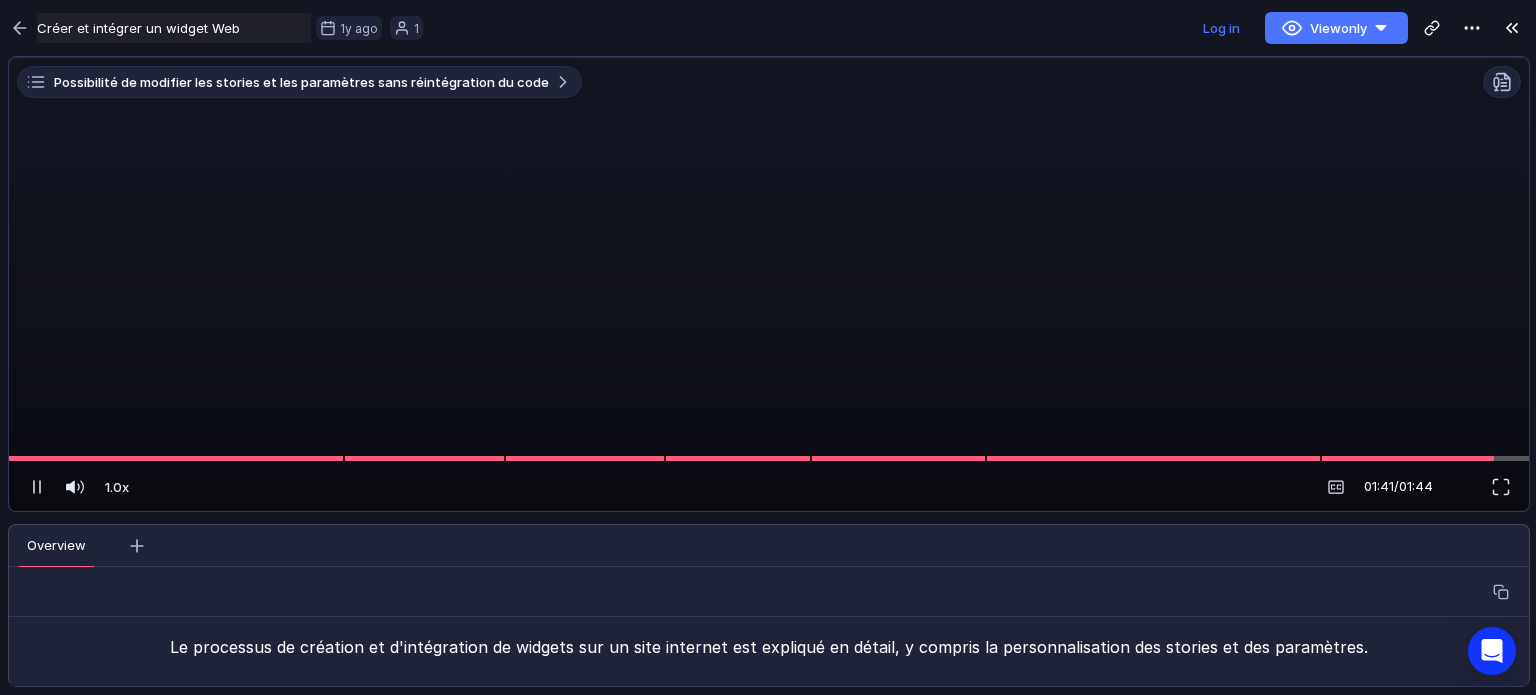 click at bounding box center [769, 291] 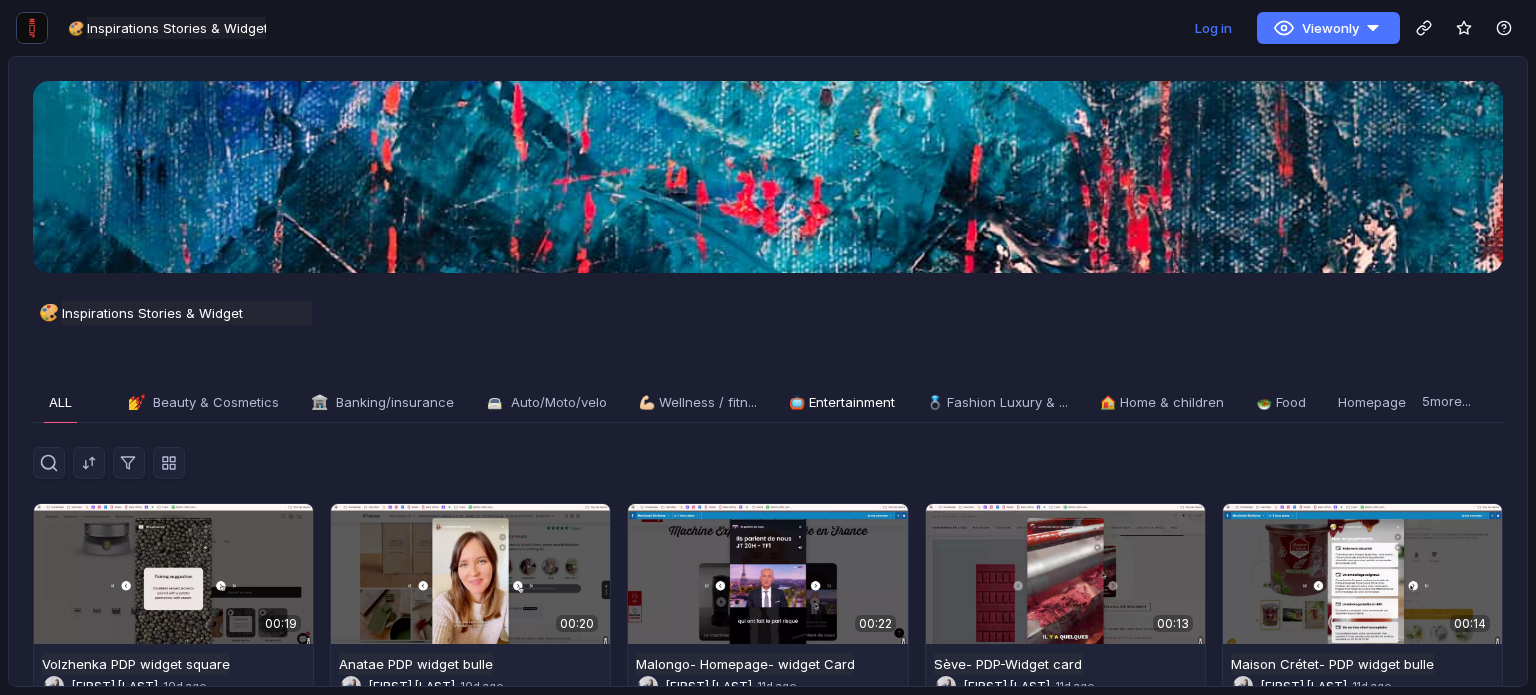 scroll, scrollTop: 0, scrollLeft: 0, axis: both 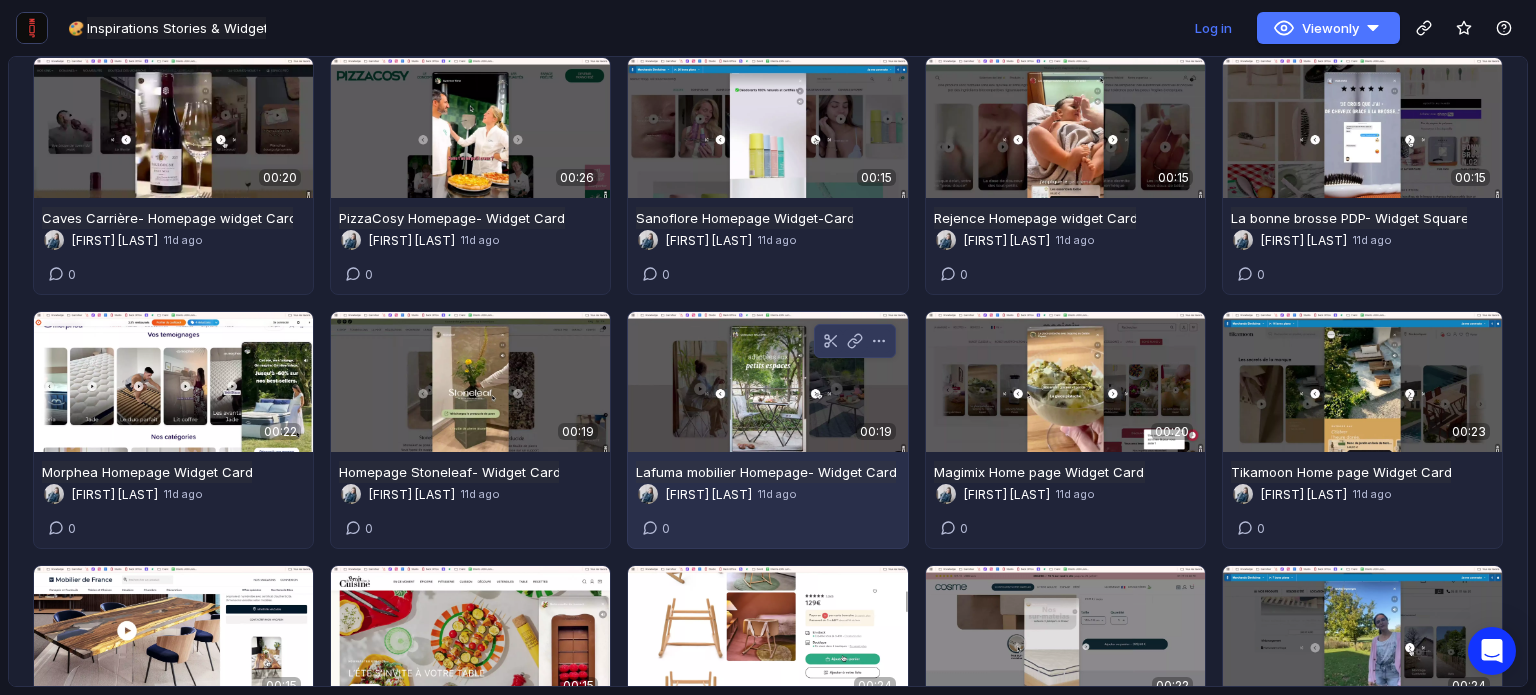click at bounding box center [767, 382] 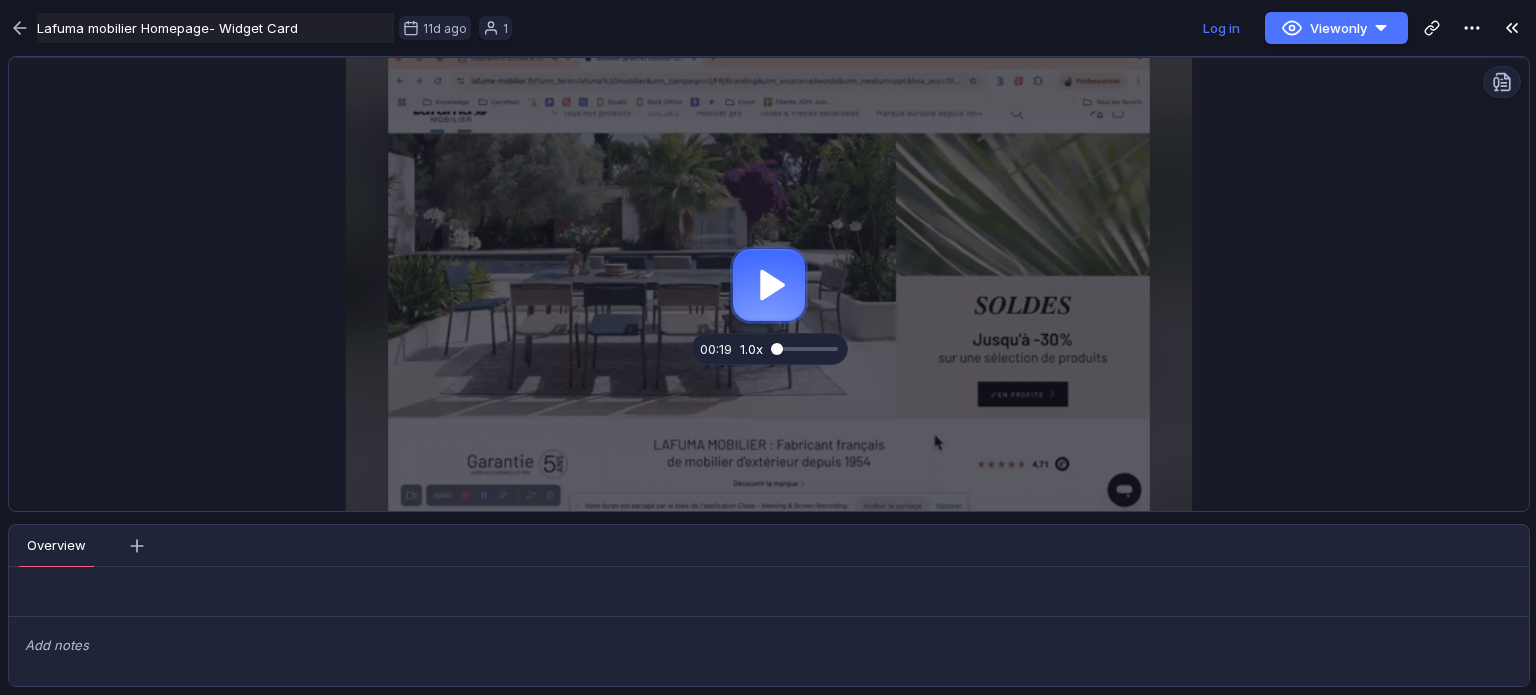 click on "00:19 1.0x" at bounding box center (769, 349) 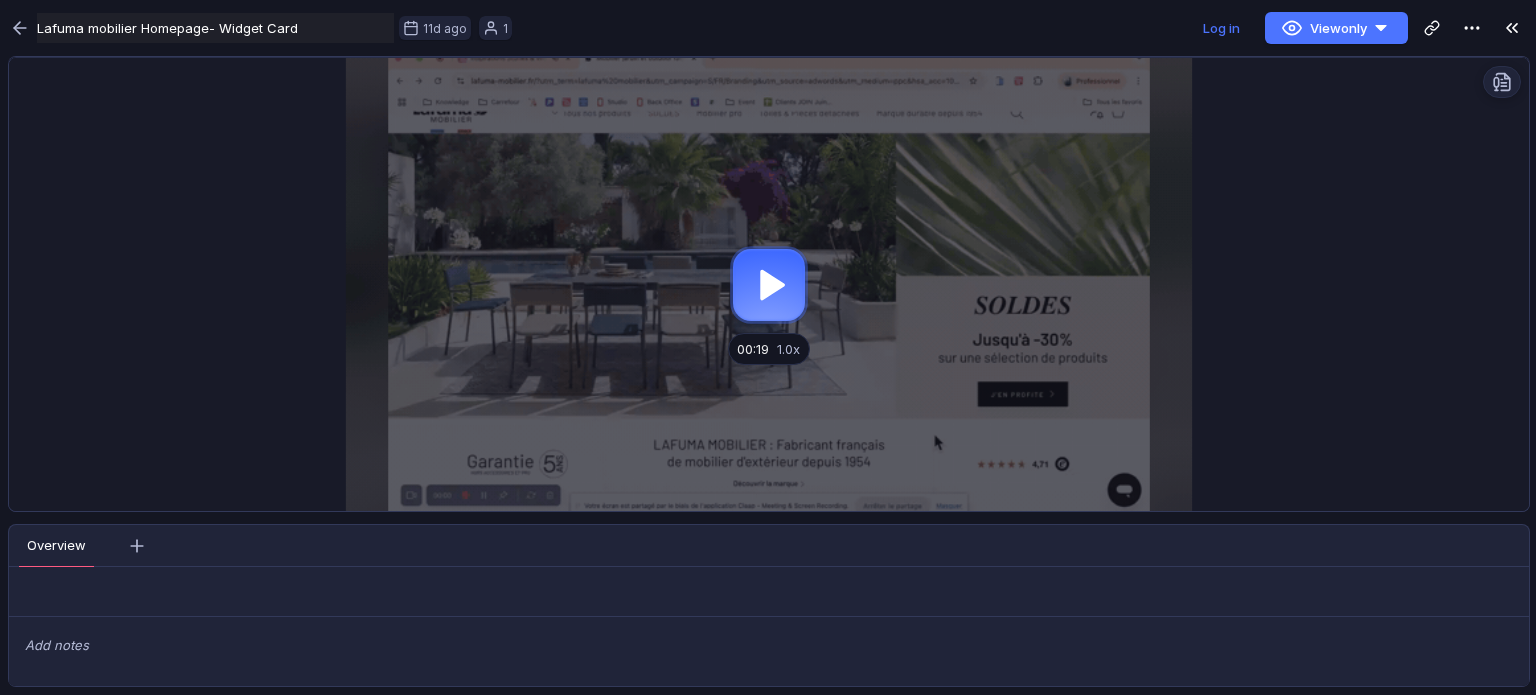 click at bounding box center [769, 284] 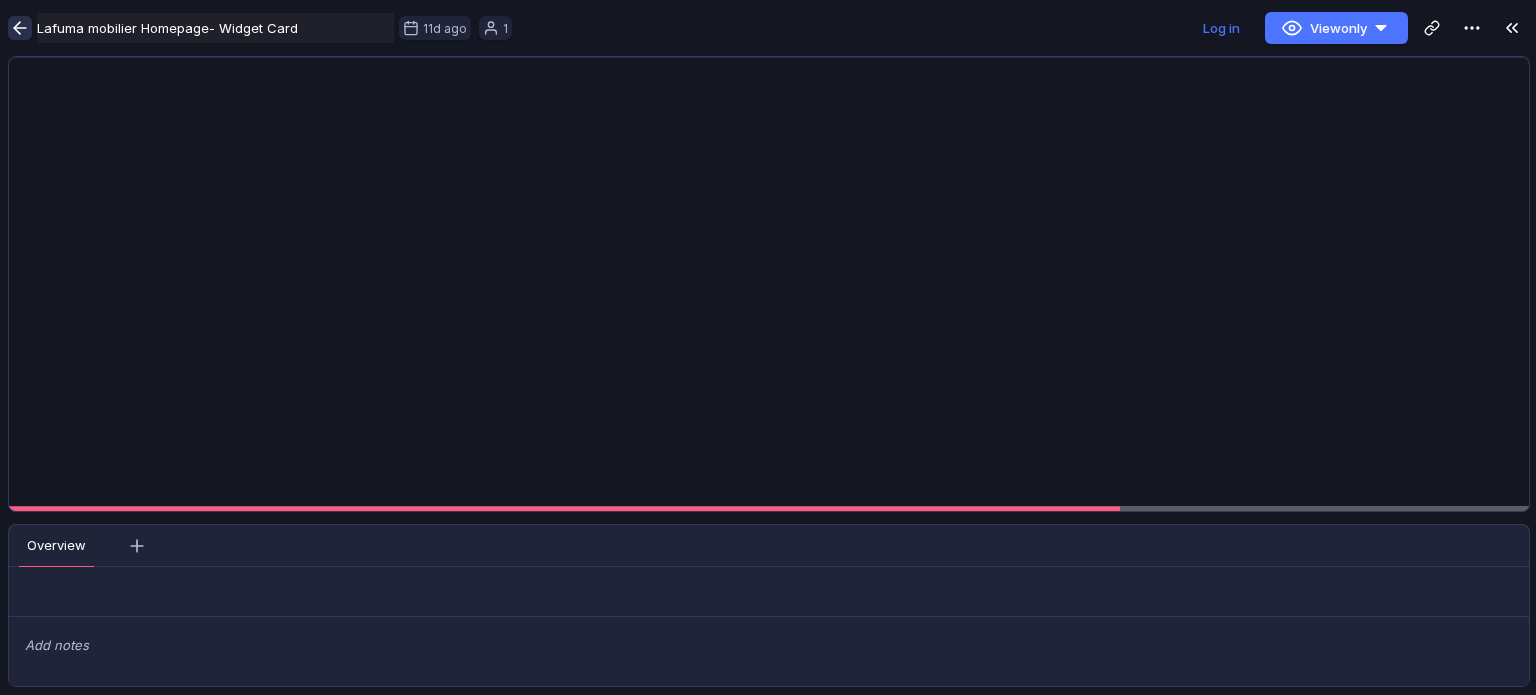 click at bounding box center (20, 28) 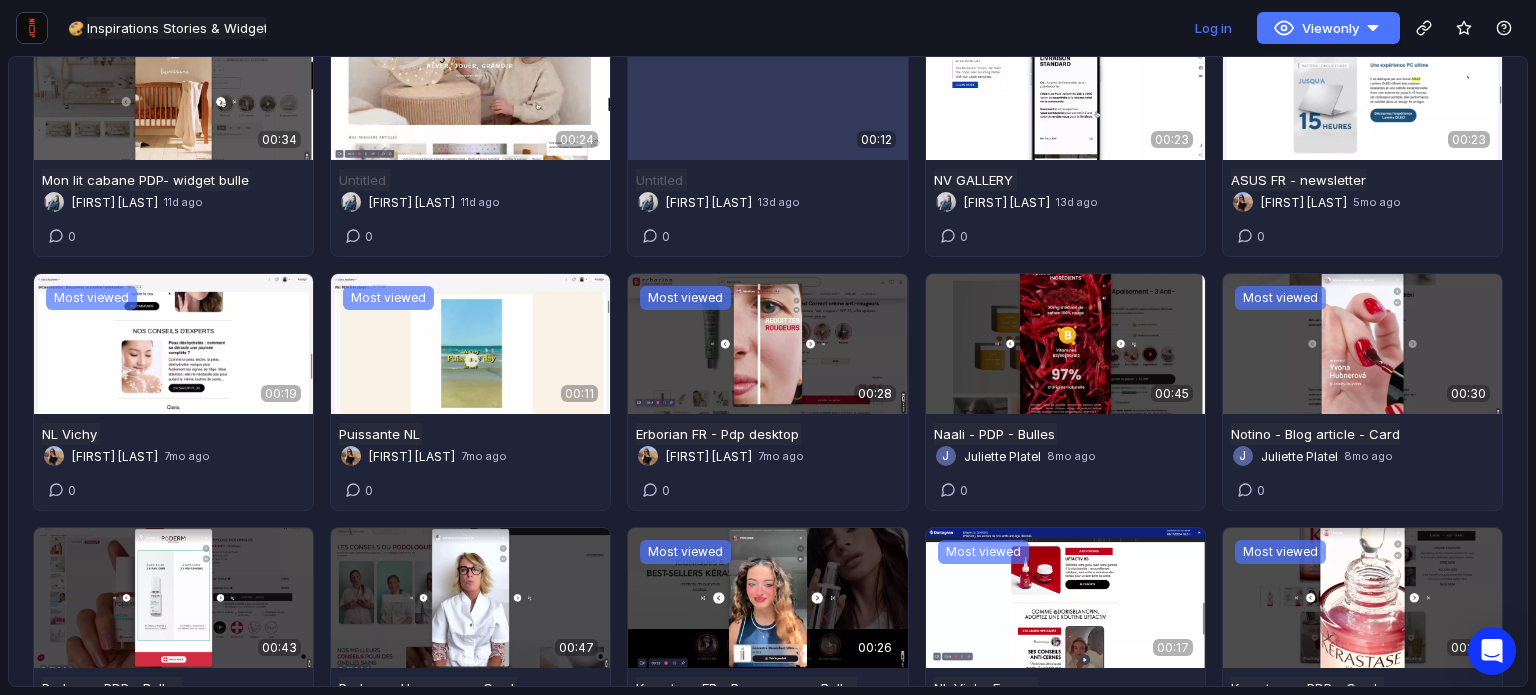 scroll, scrollTop: 1600, scrollLeft: 0, axis: vertical 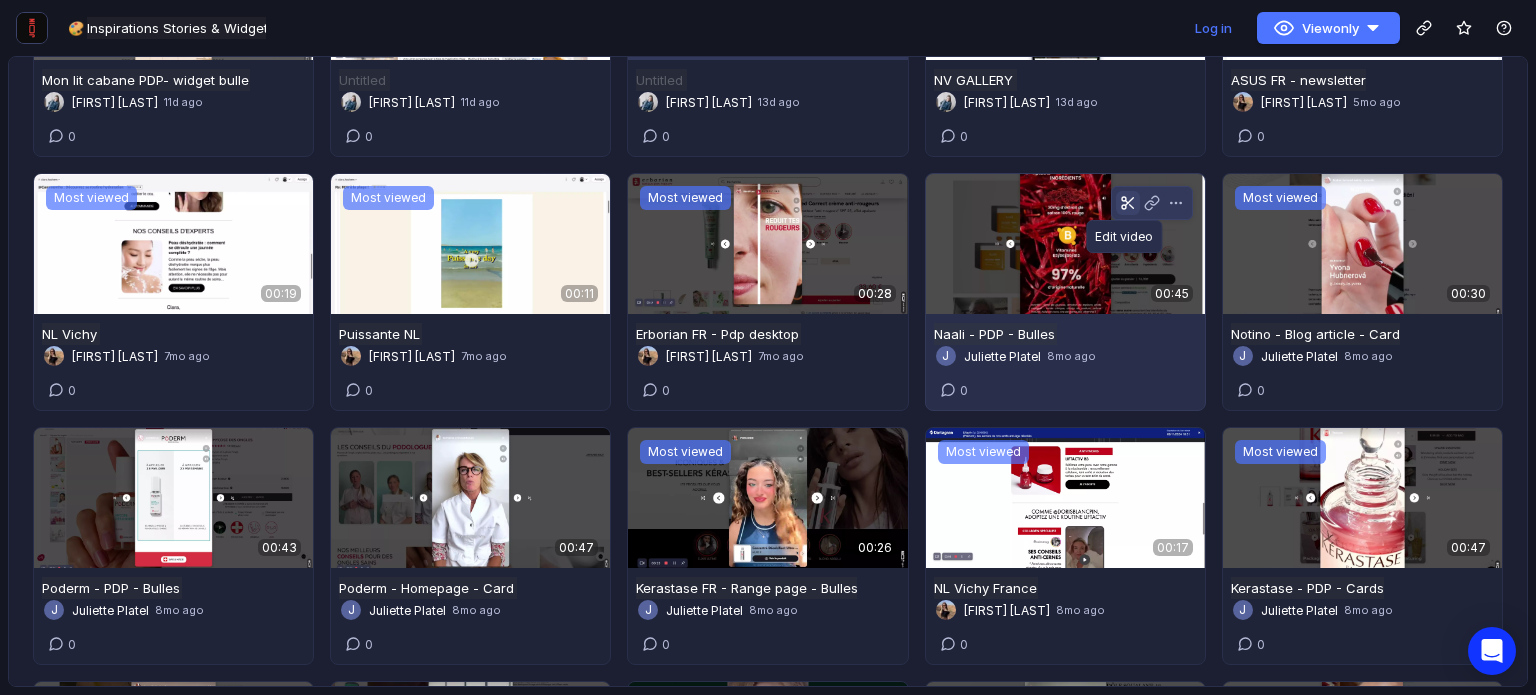 click at bounding box center (1128, 203) 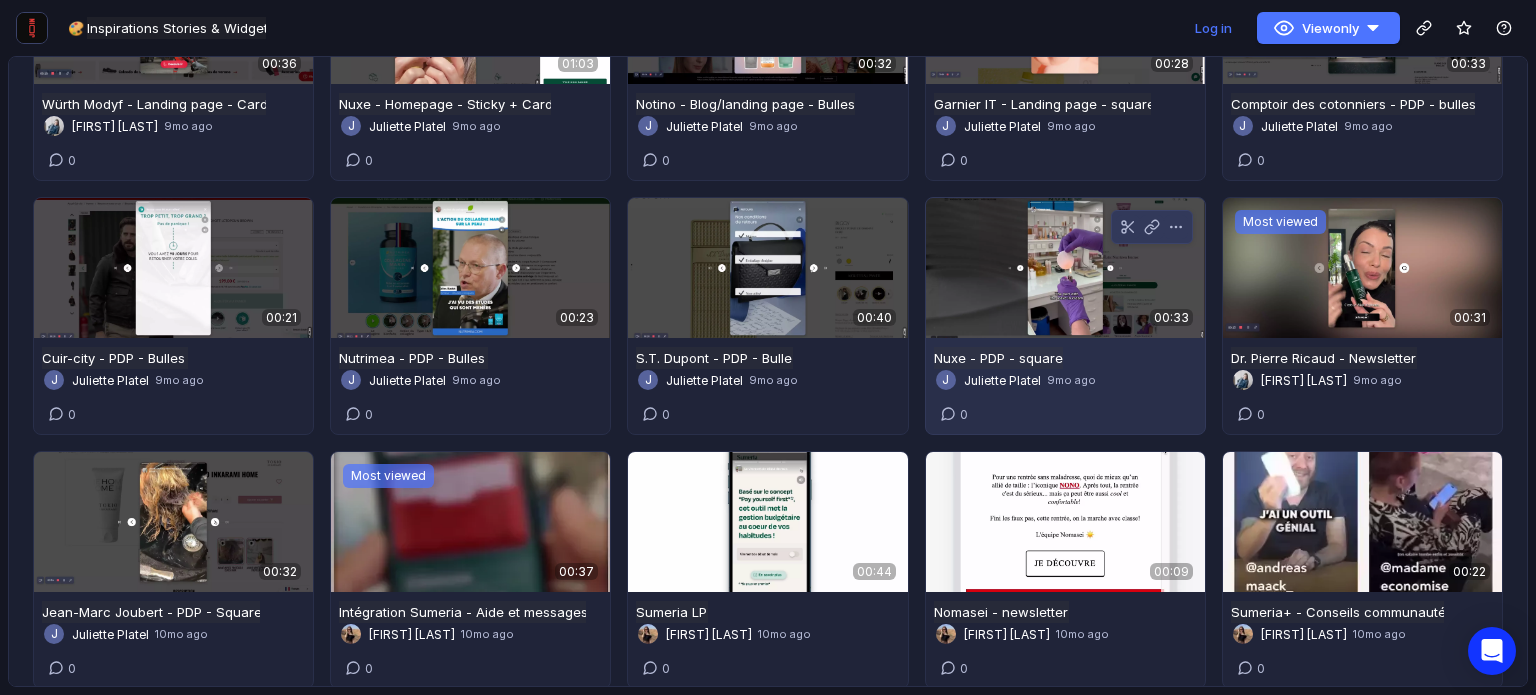 scroll, scrollTop: 3200, scrollLeft: 0, axis: vertical 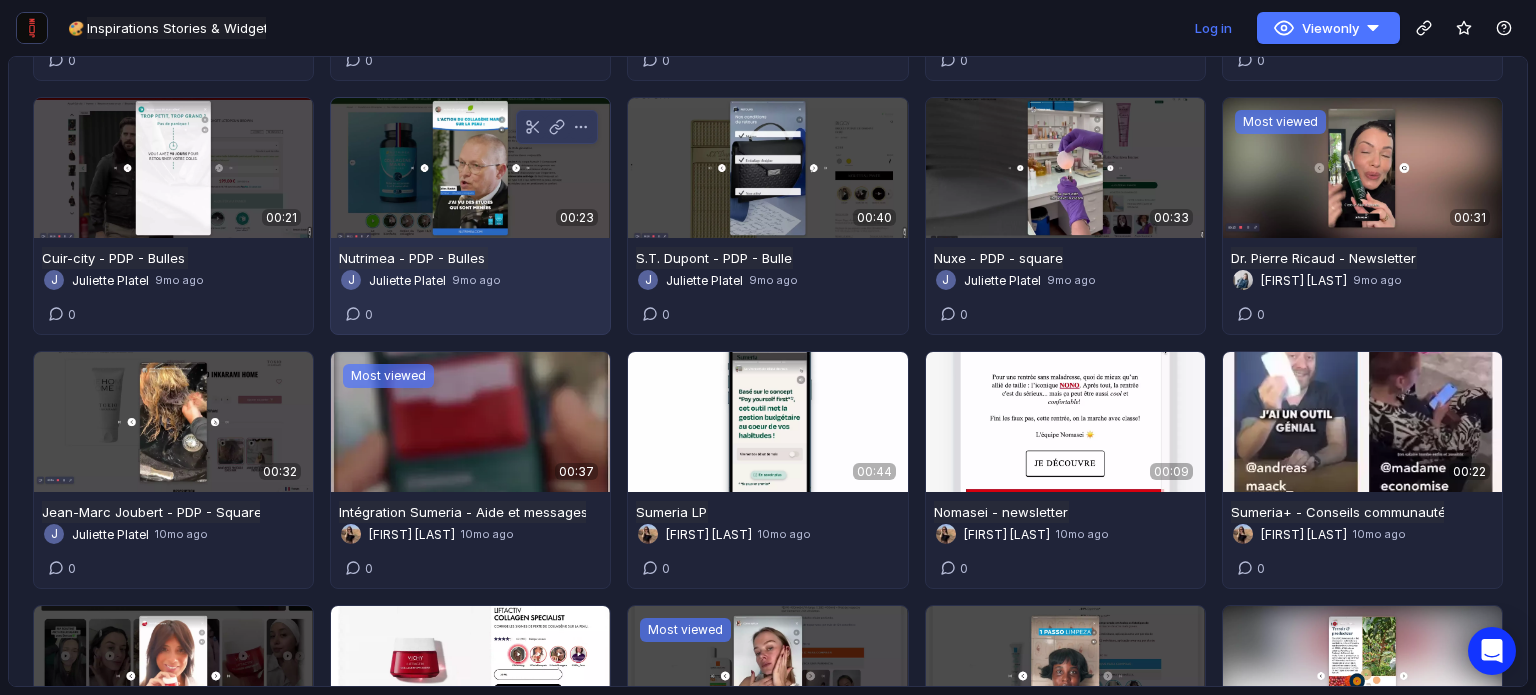 click at bounding box center [470, 168] 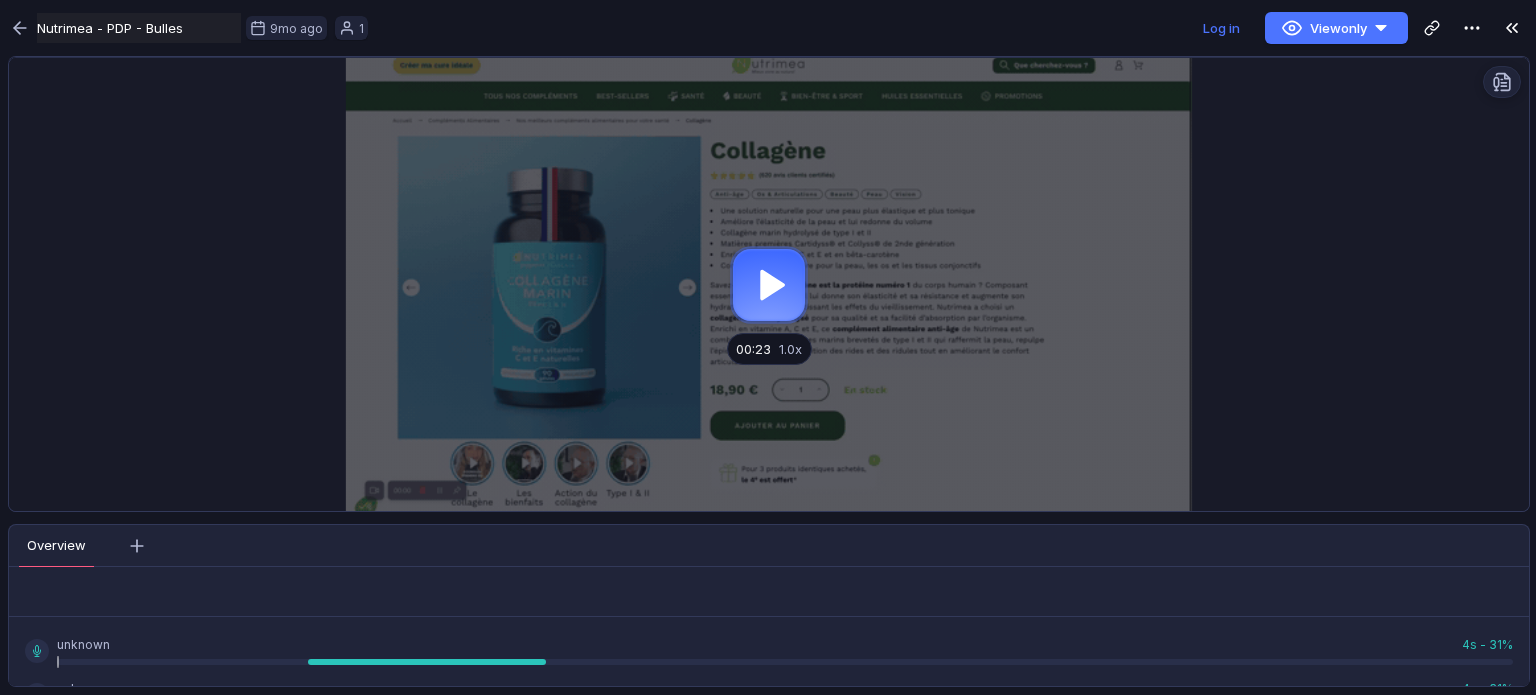 click at bounding box center [769, 284] 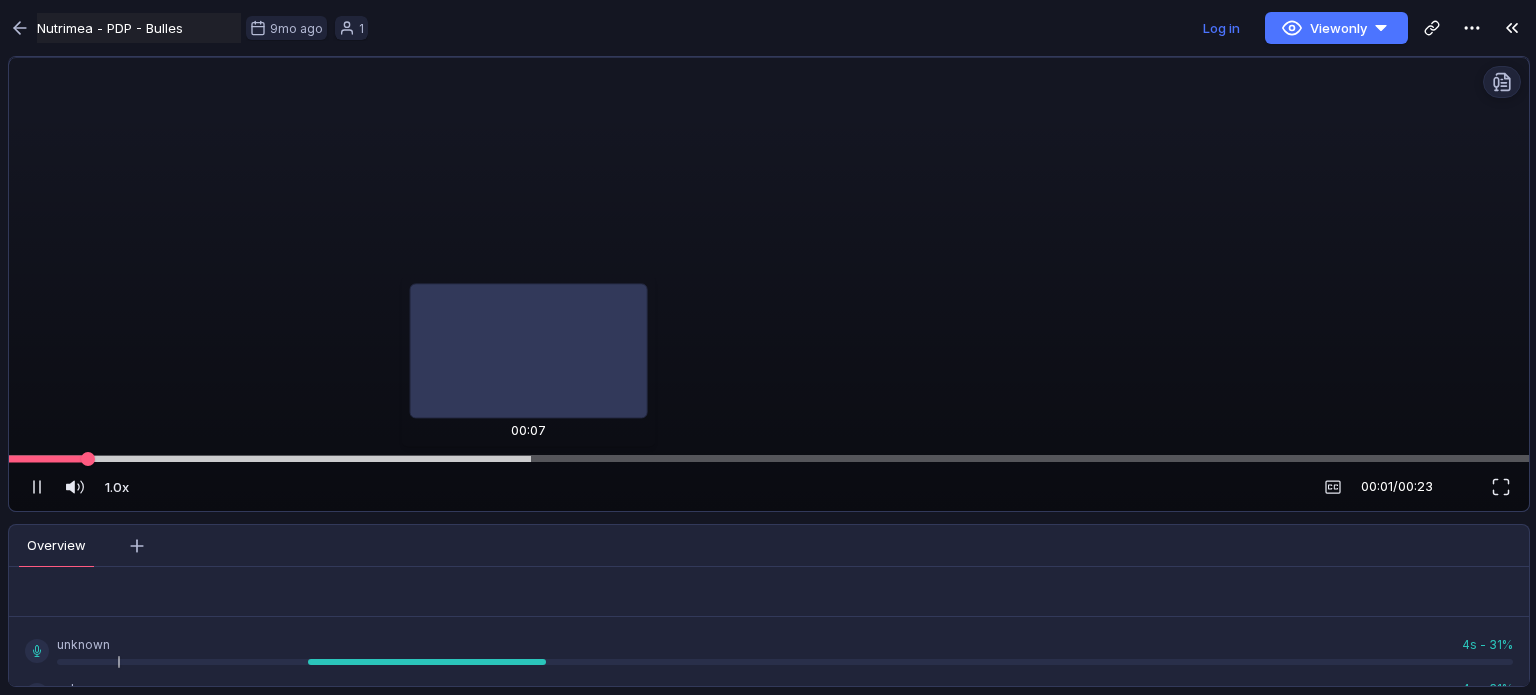 click at bounding box center (769, 458) 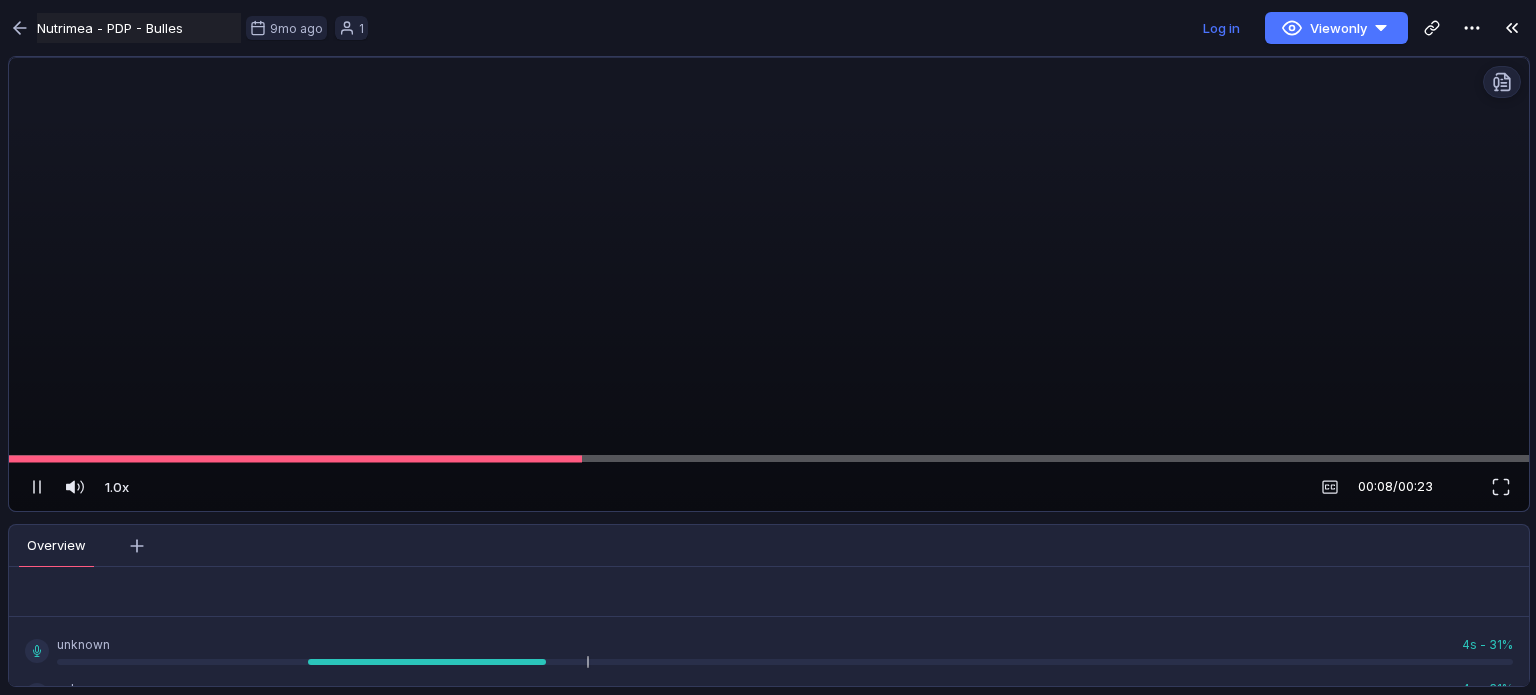 click at bounding box center [769, 284] 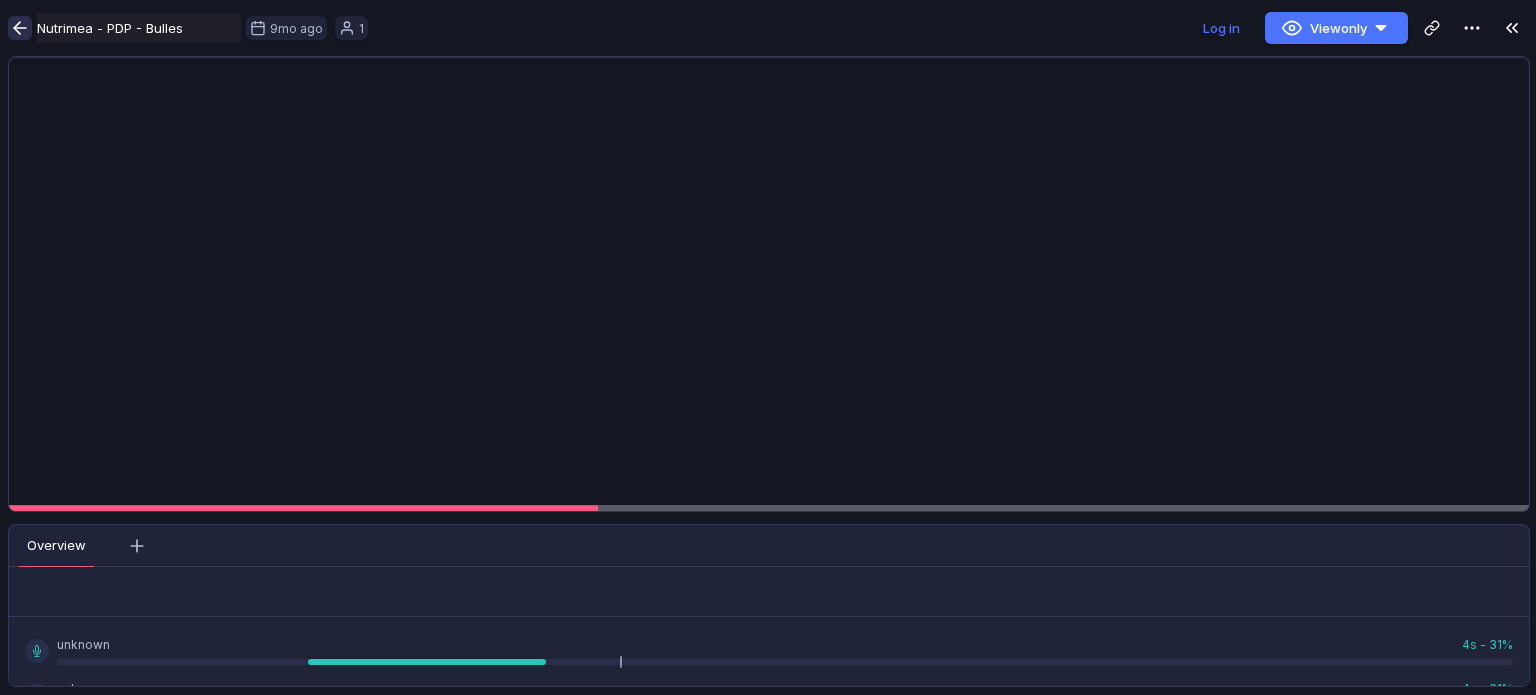 click at bounding box center [20, 28] 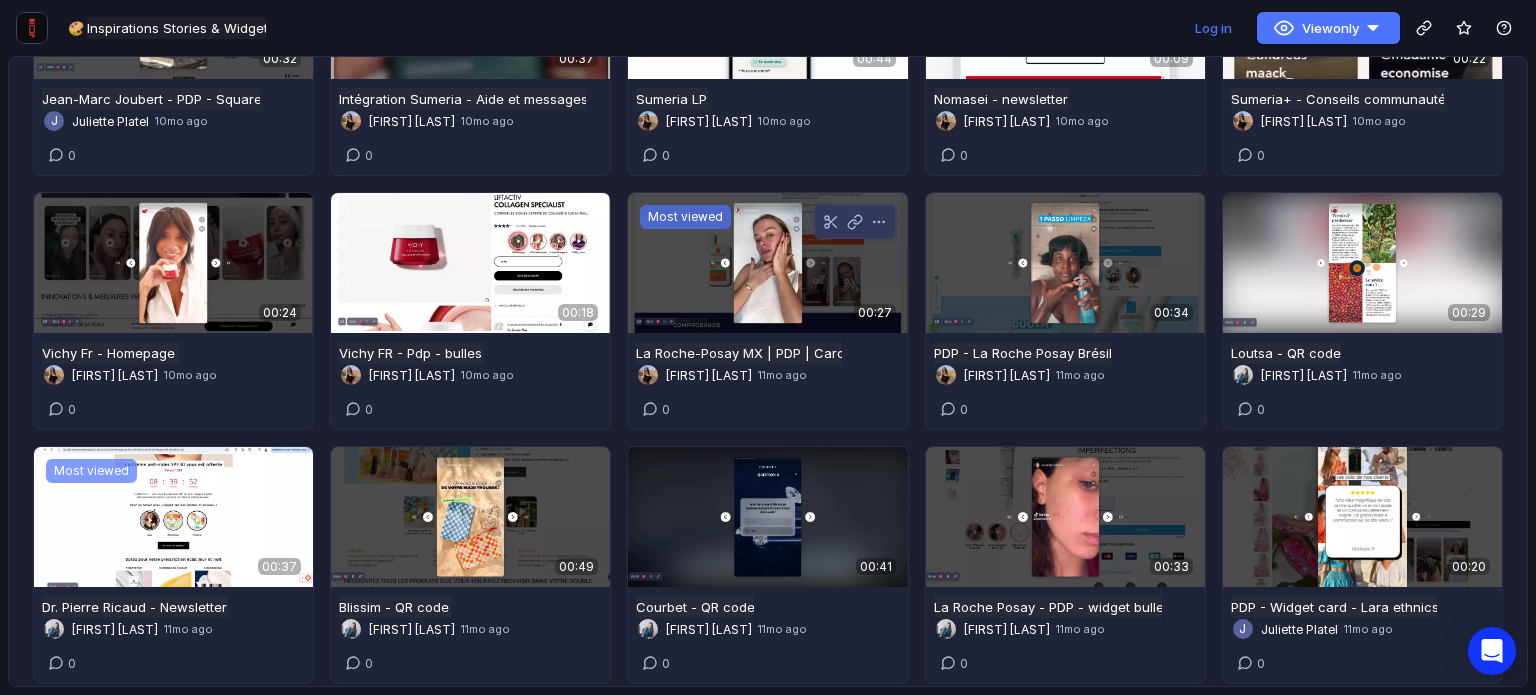 scroll, scrollTop: 4196, scrollLeft: 0, axis: vertical 